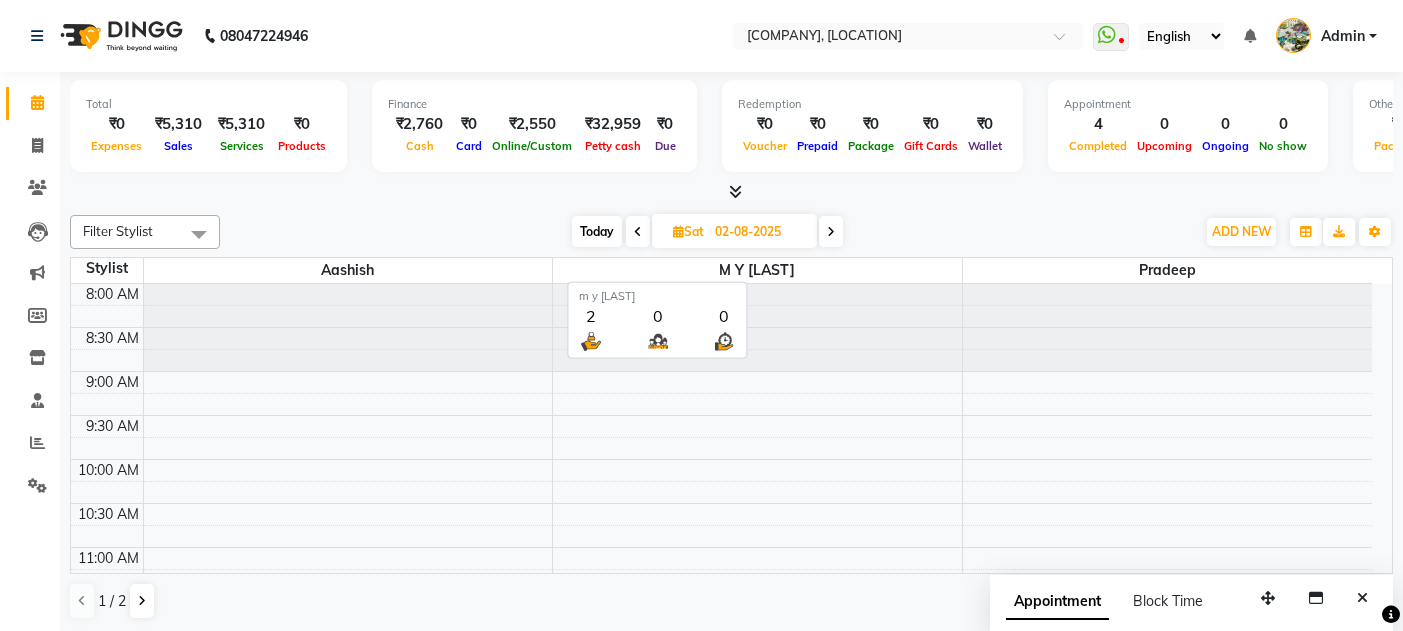 scroll, scrollTop: 0, scrollLeft: 0, axis: both 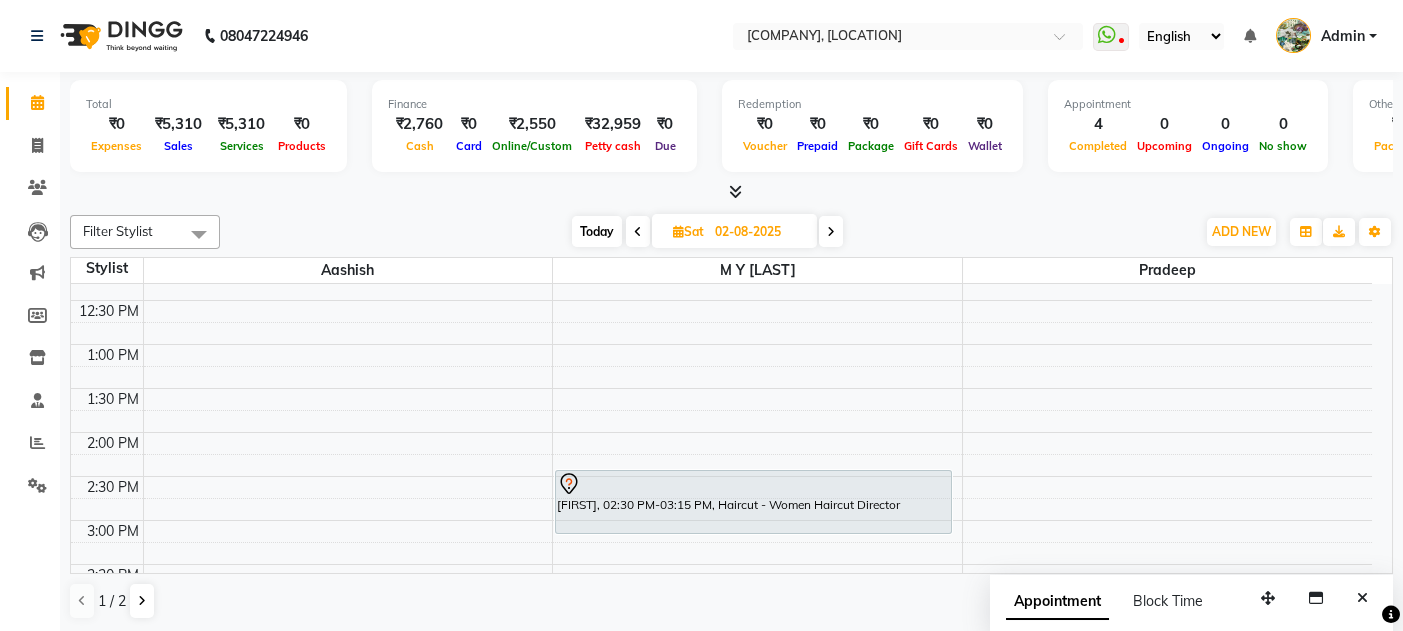 click on "Today" at bounding box center (597, 231) 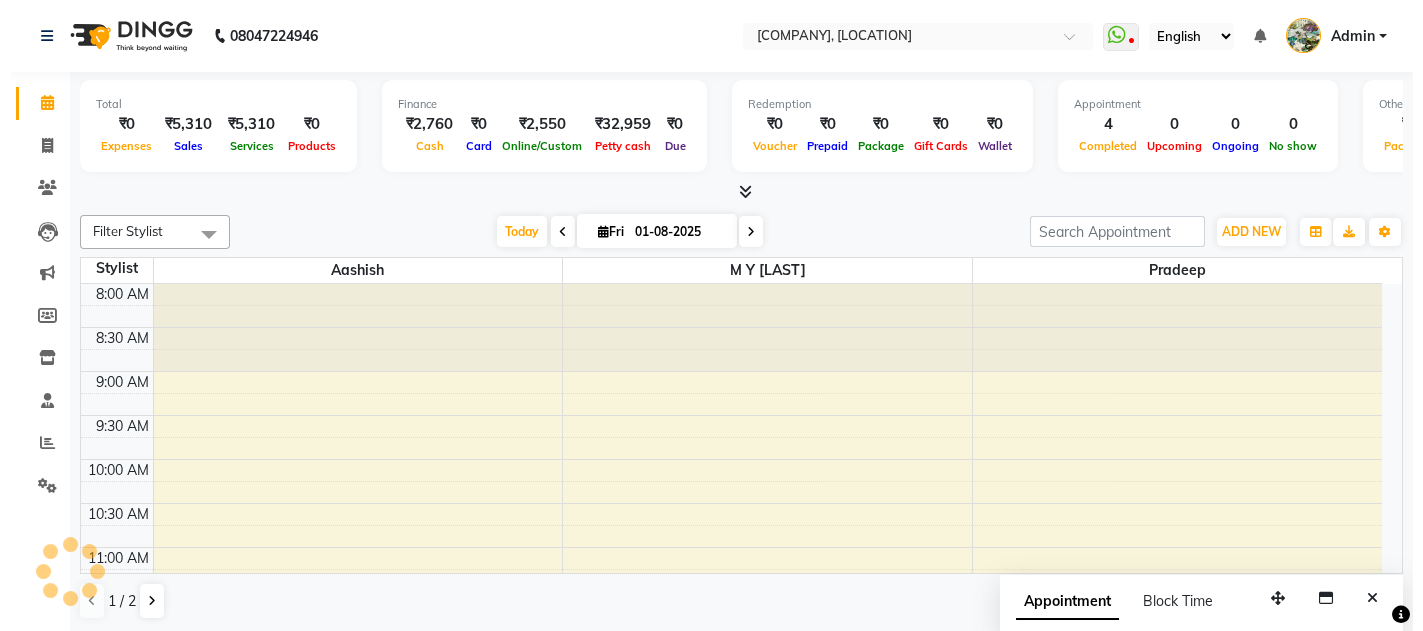 scroll, scrollTop: 1014, scrollLeft: 0, axis: vertical 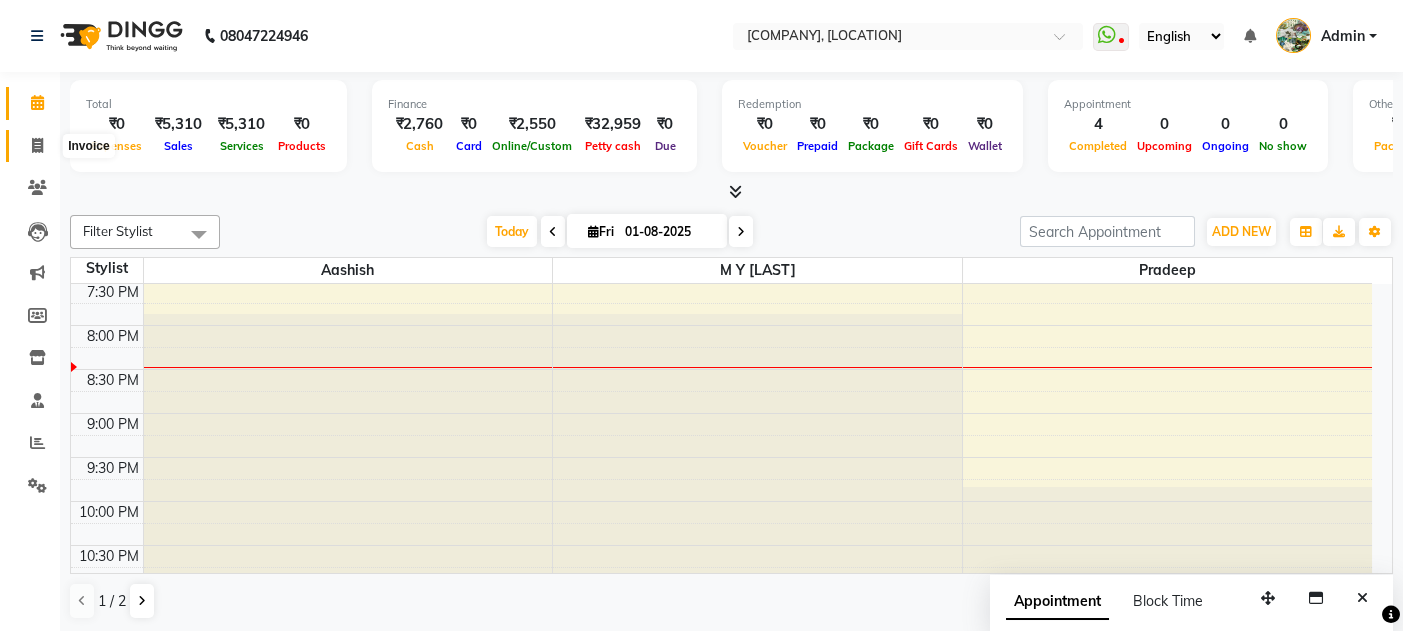 click 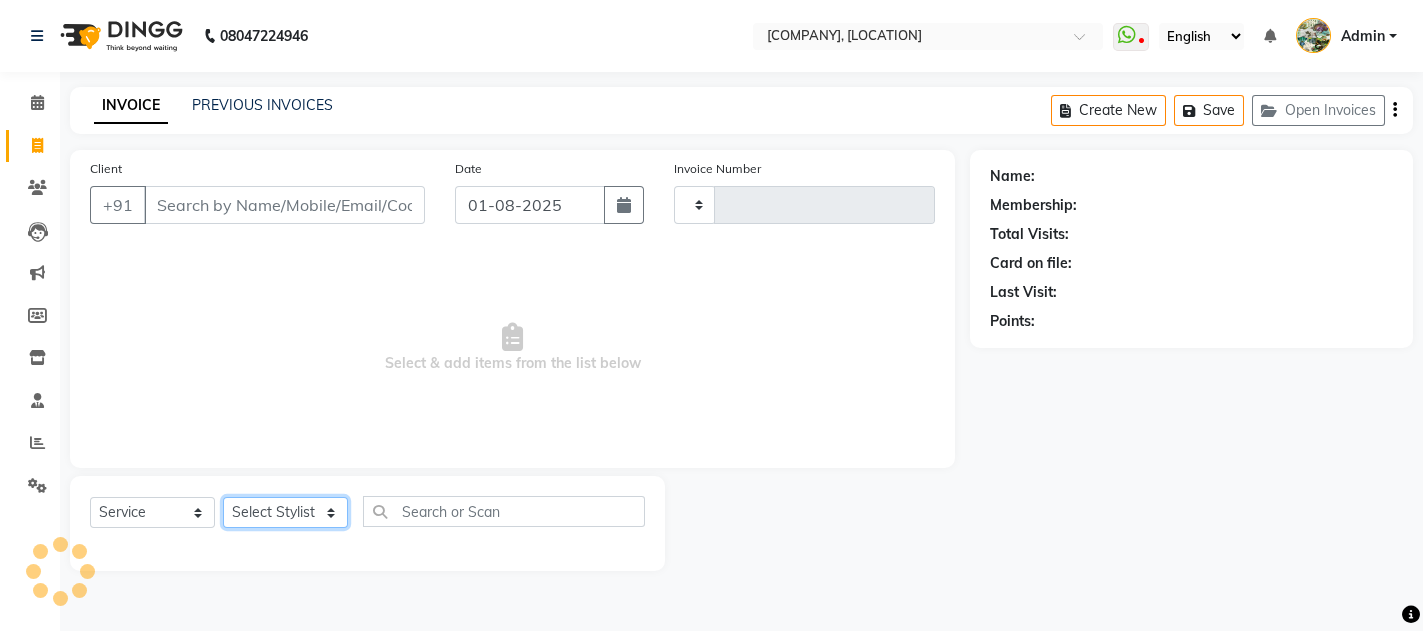 click on "Select Stylist" 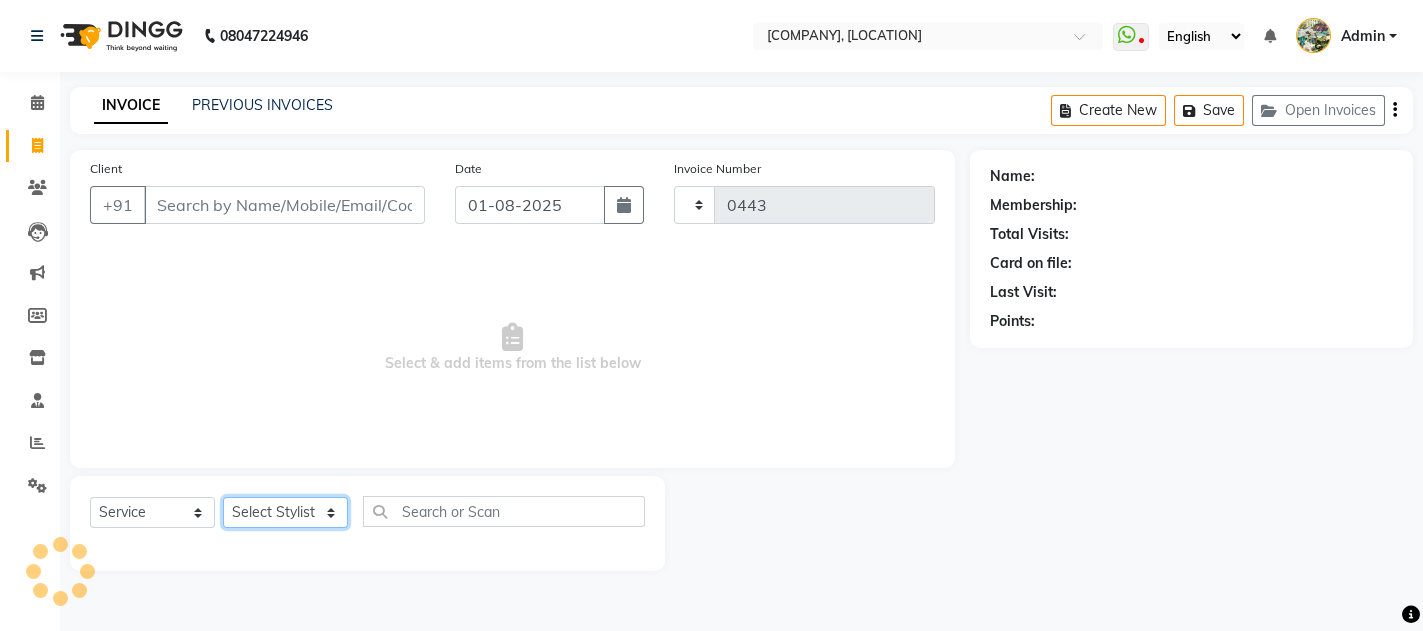 select on "582" 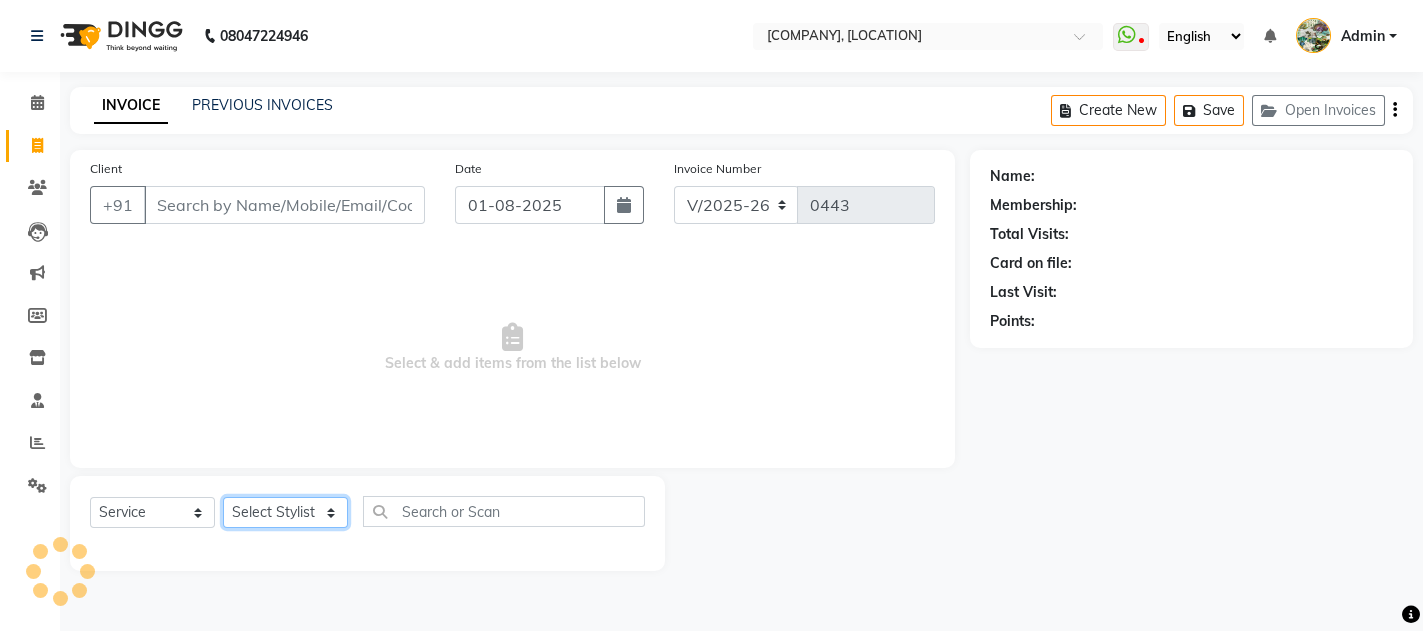 click on "Select Stylist" 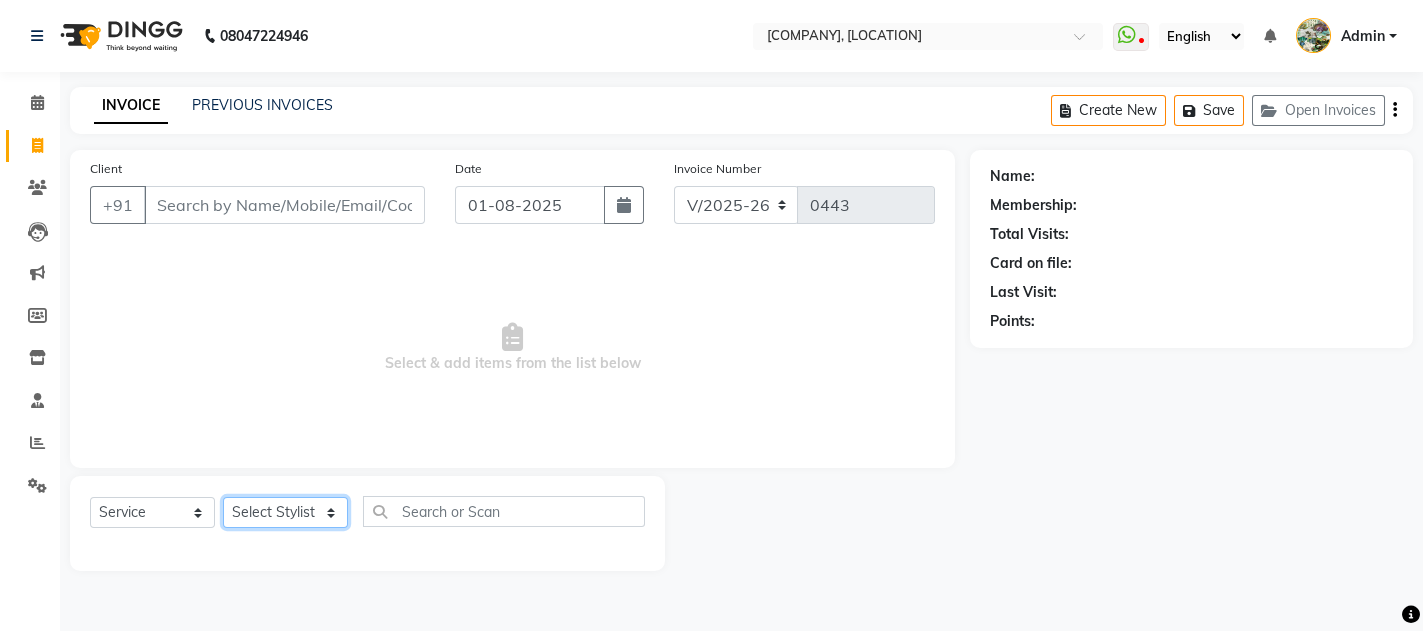 select on "7819" 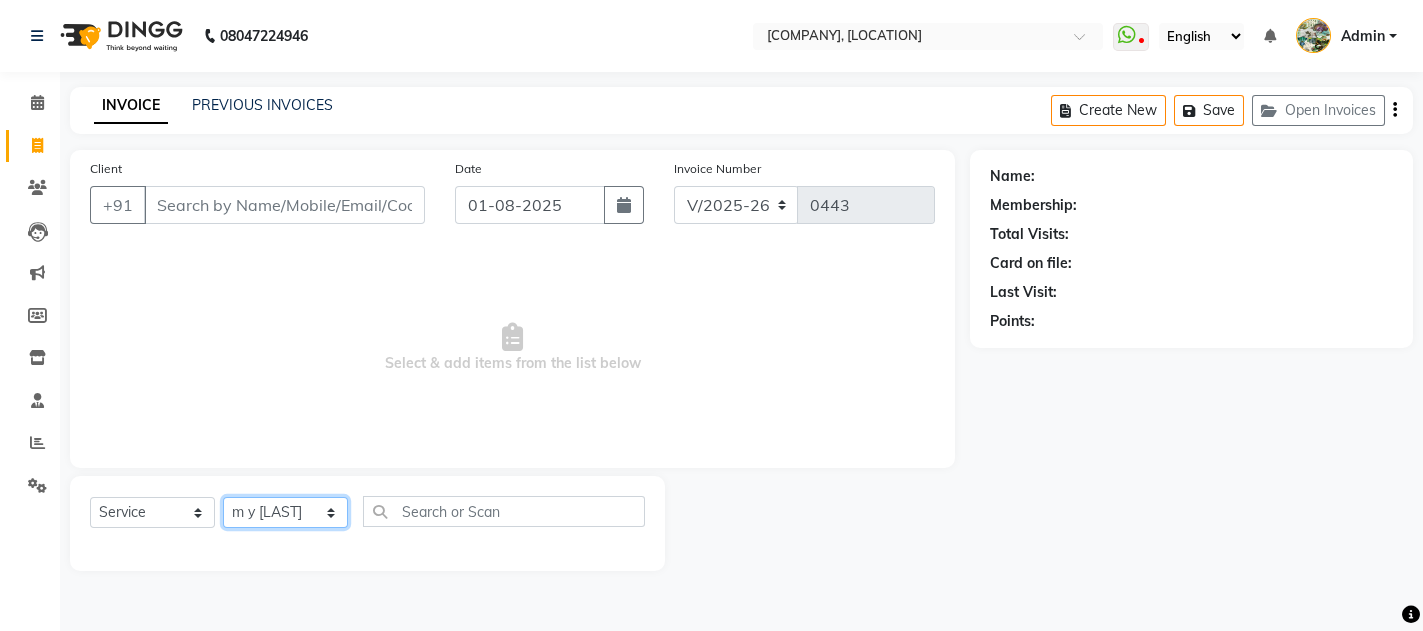 click on "Select Stylist Aashish  m y [LAST]  pradeep [FIRST] [LAST]" 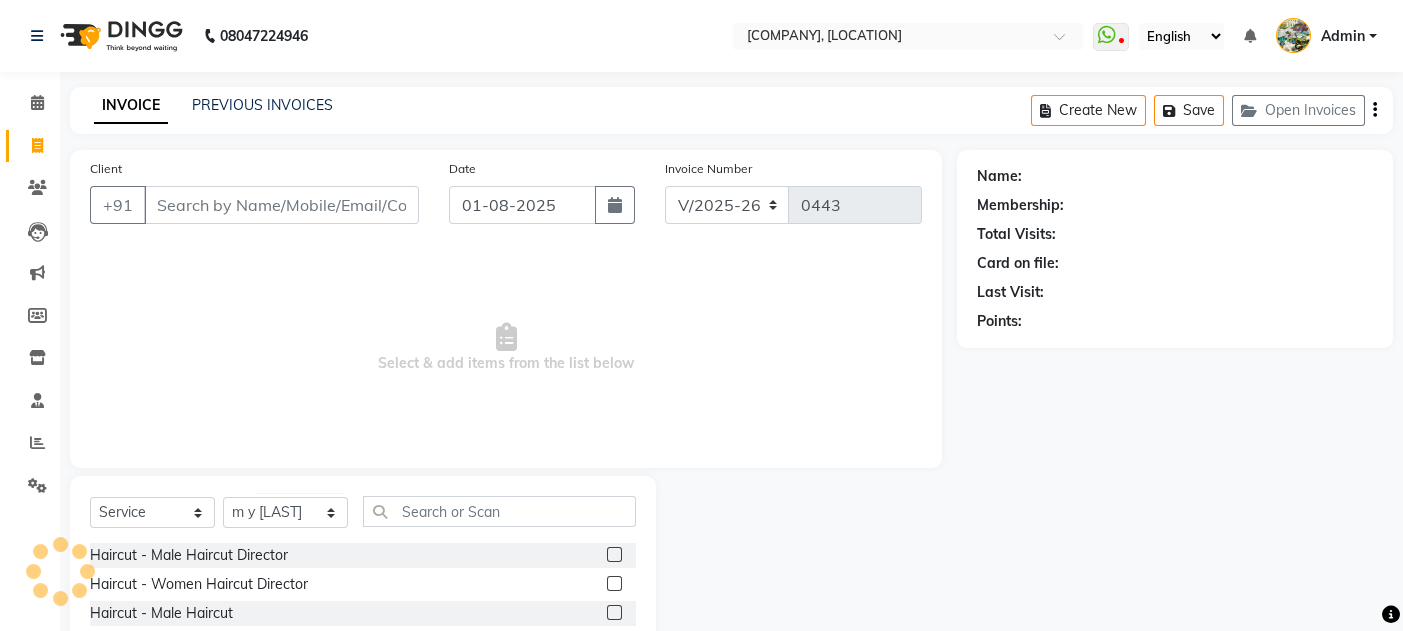 click 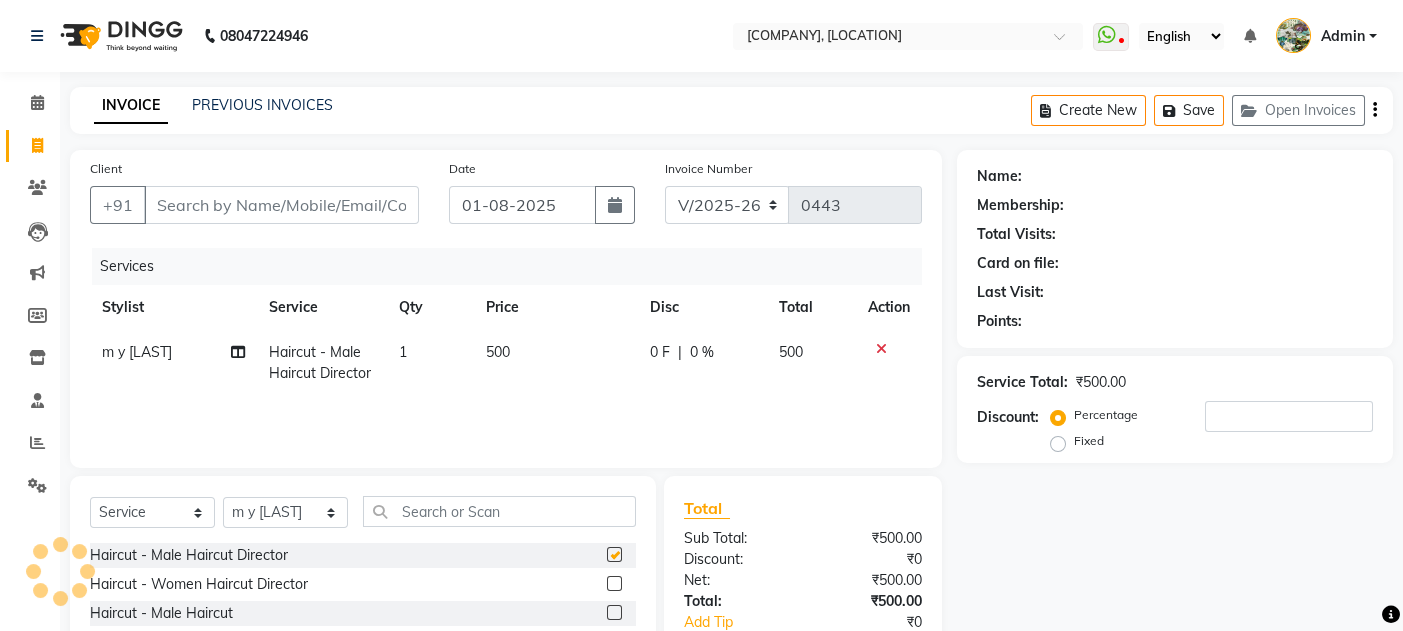 checkbox on "false" 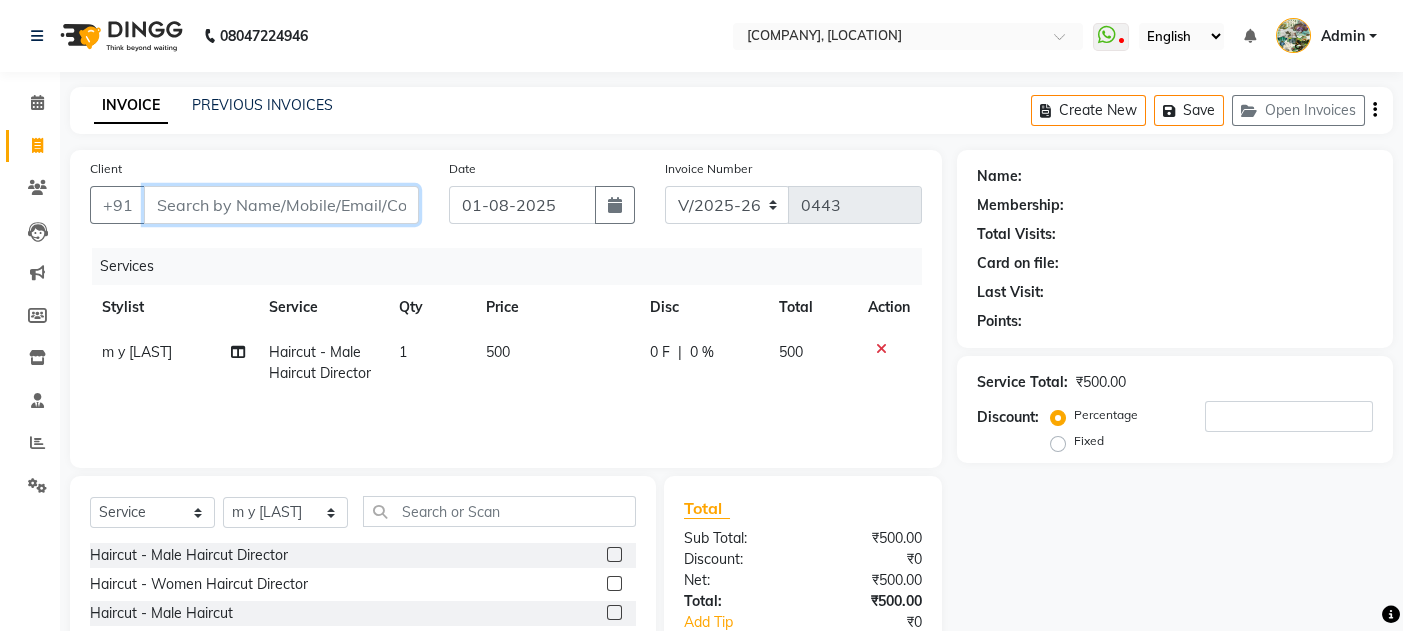 click on "Client" at bounding box center (281, 205) 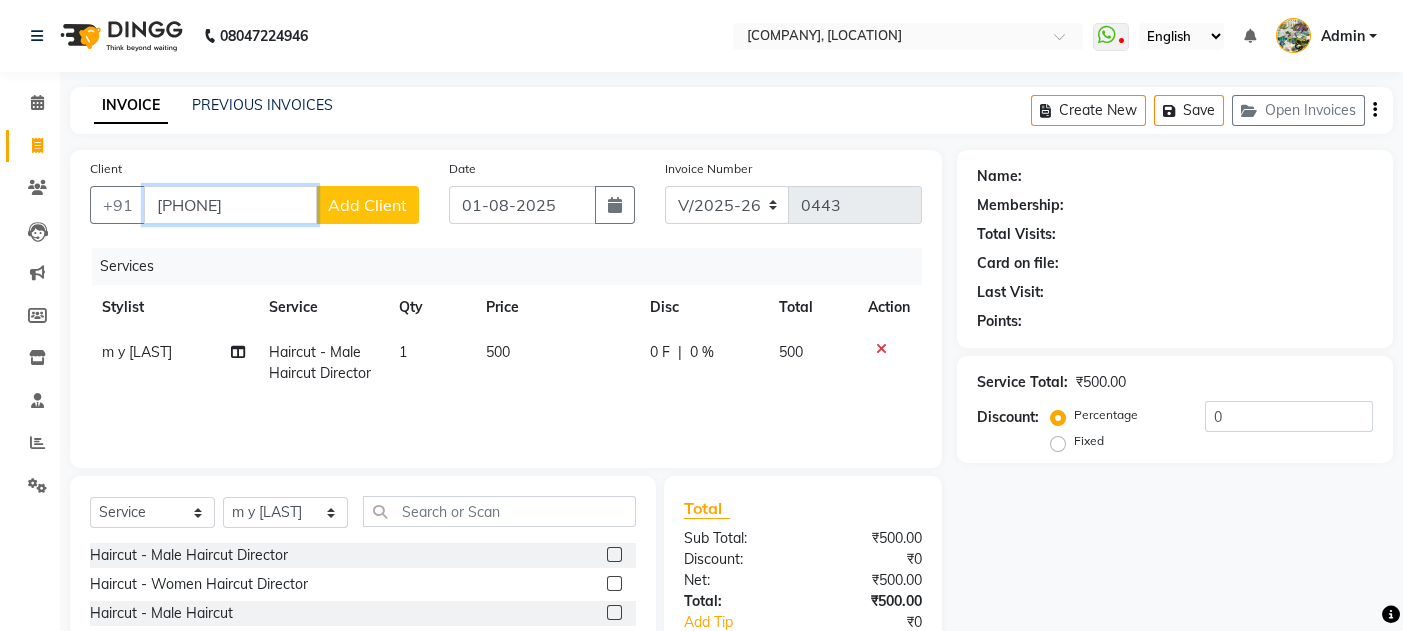 type on "[PHONE]" 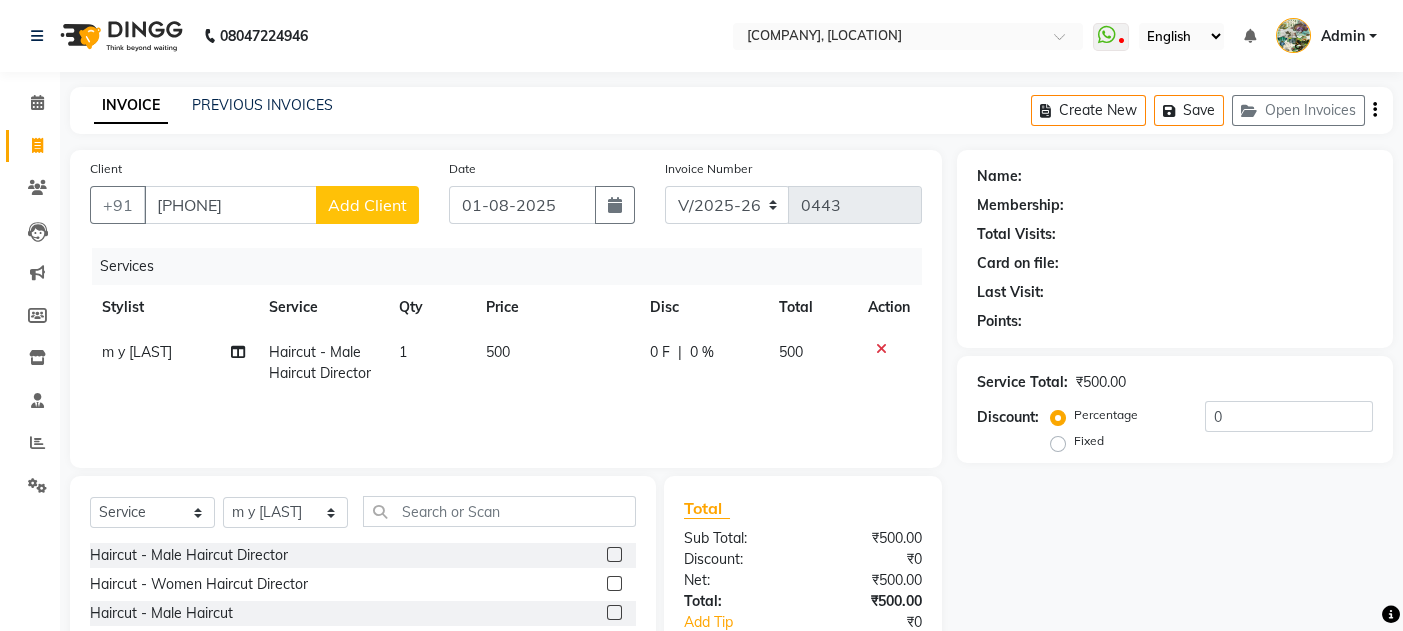click on "Add Client" 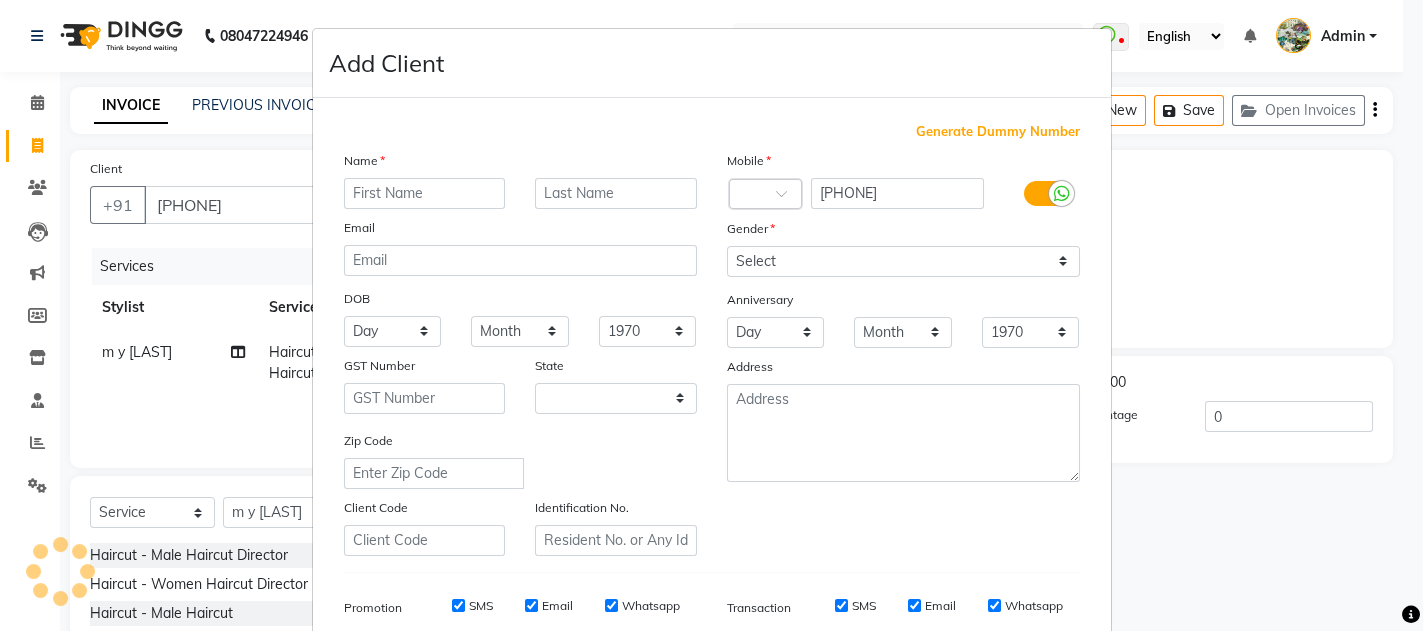select on "22" 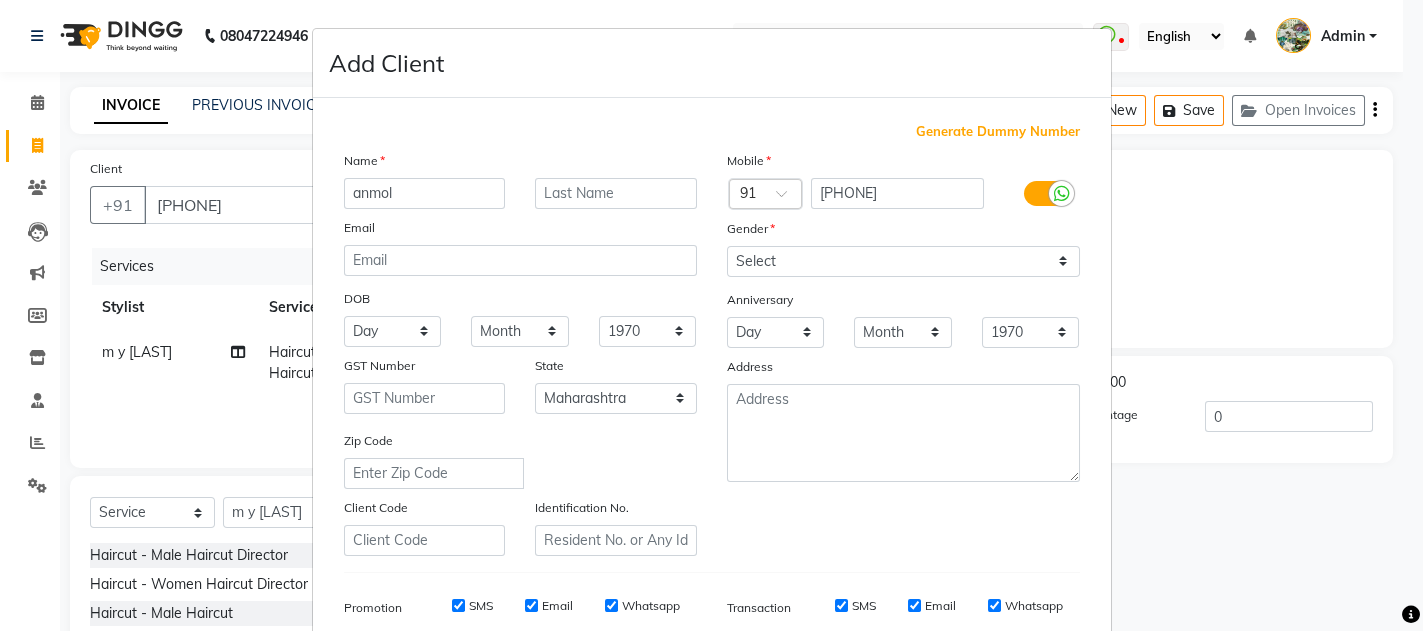 type on "anmol" 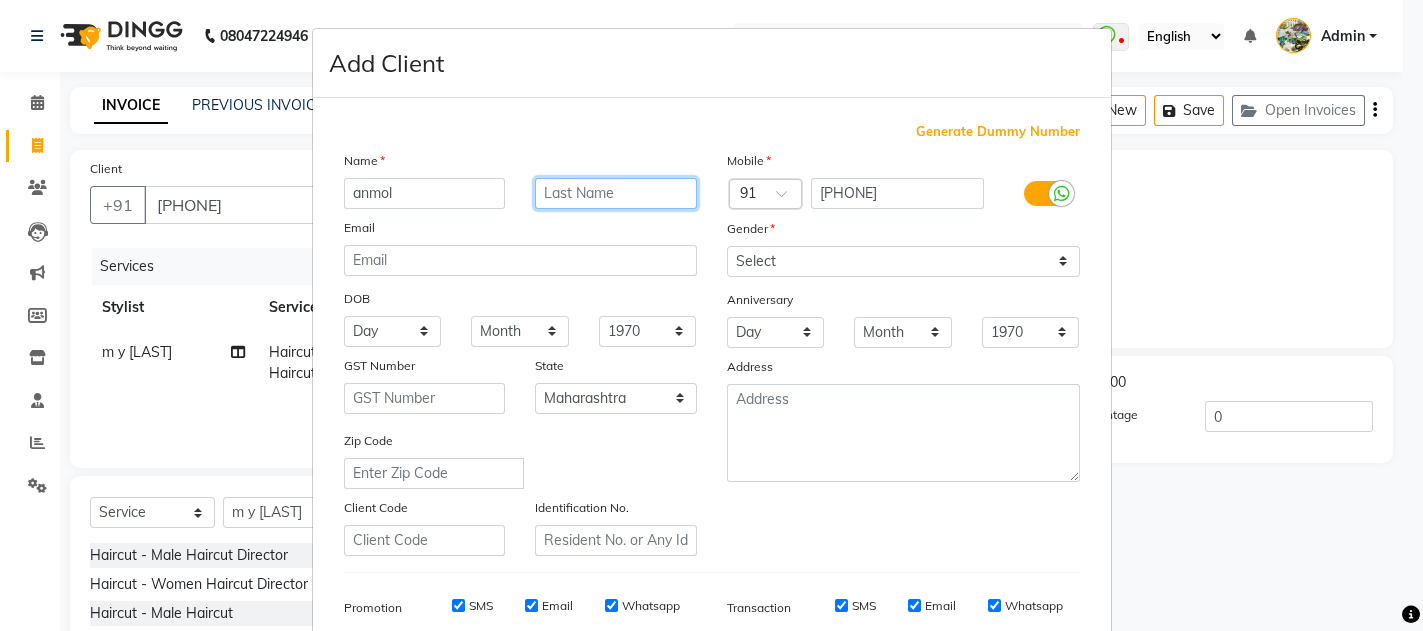 click at bounding box center [616, 193] 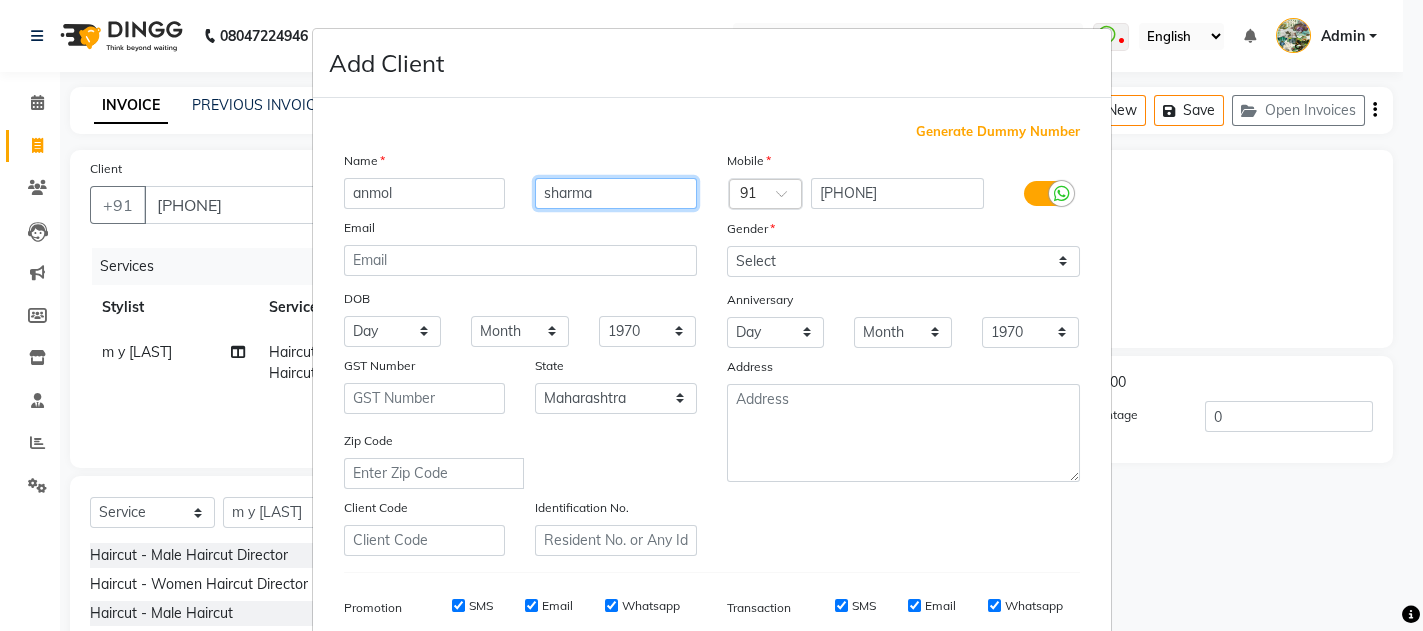 type on "sharma" 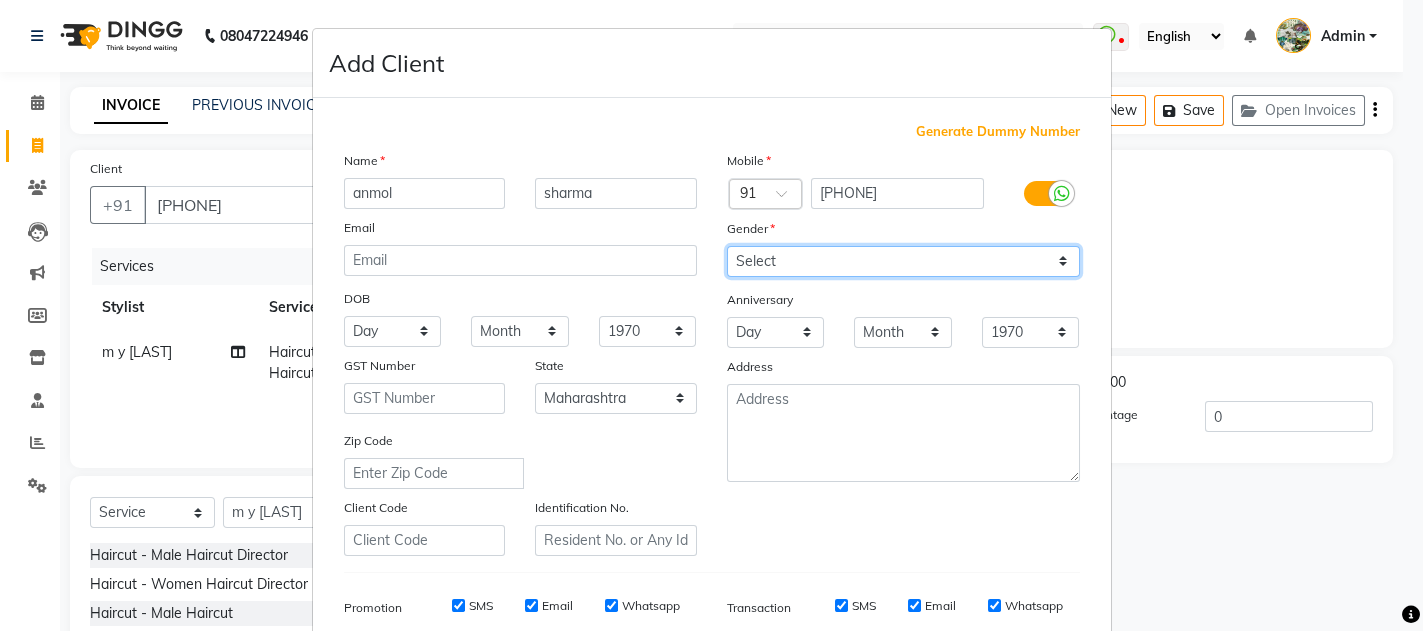 click on "Select Male Female Other Prefer Not To Say" at bounding box center [903, 261] 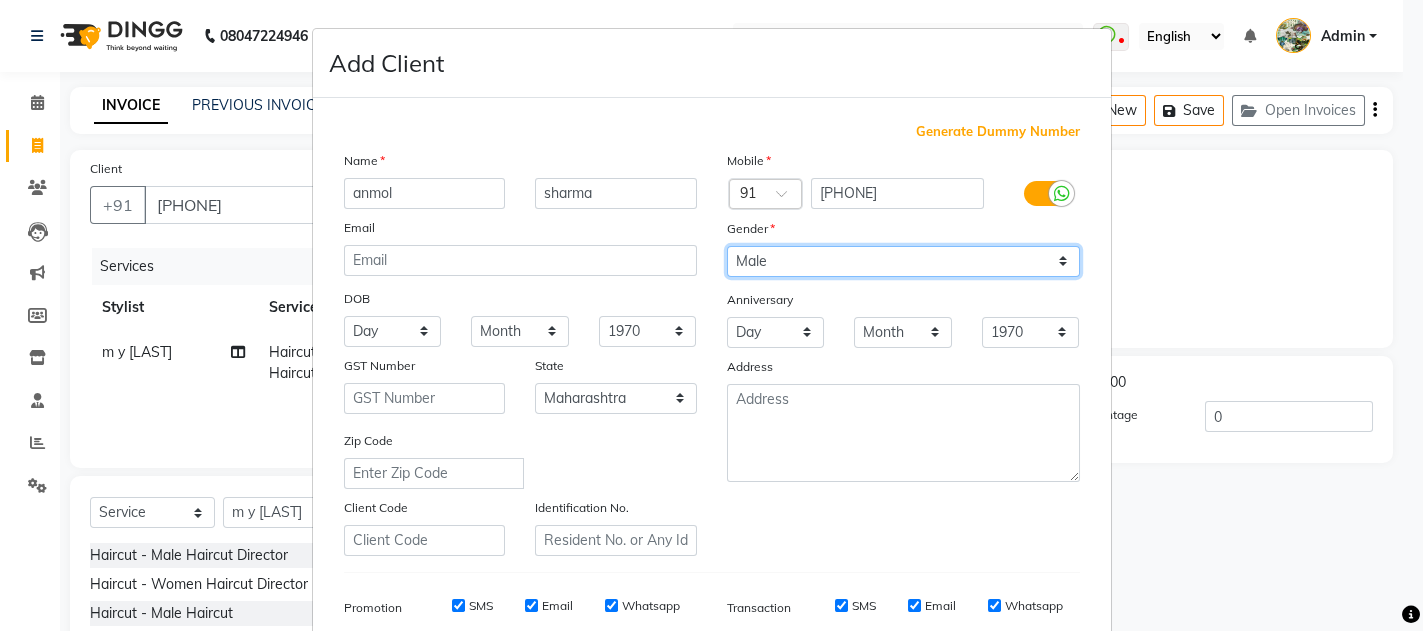click on "Select Male Female Other Prefer Not To Say" at bounding box center (903, 261) 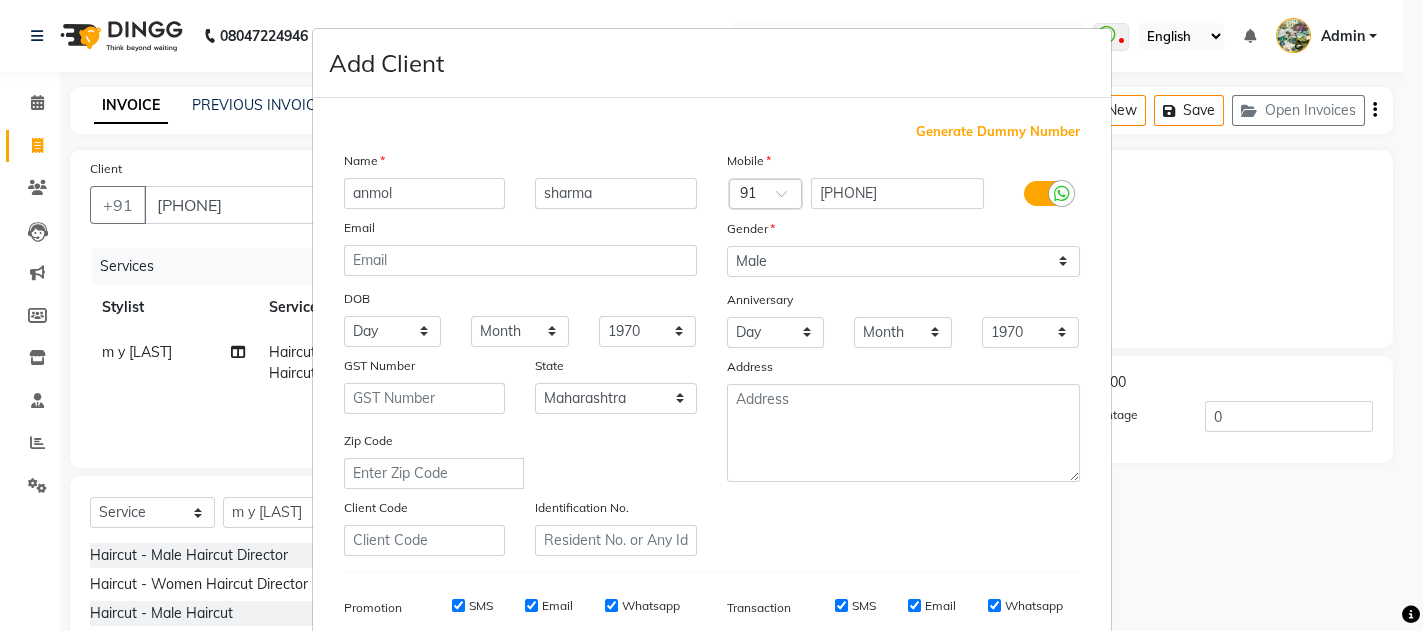 click on "Transaction SMS Email Whatsapp" at bounding box center (903, 607) 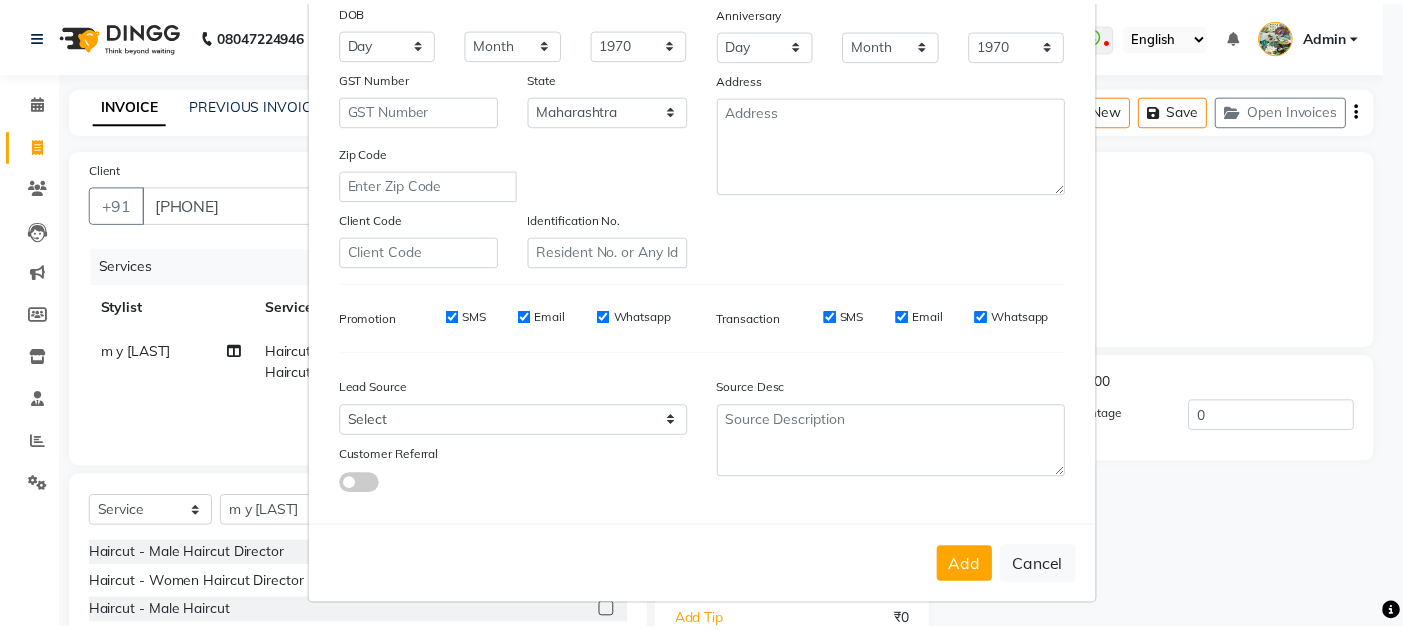 scroll, scrollTop: 291, scrollLeft: 0, axis: vertical 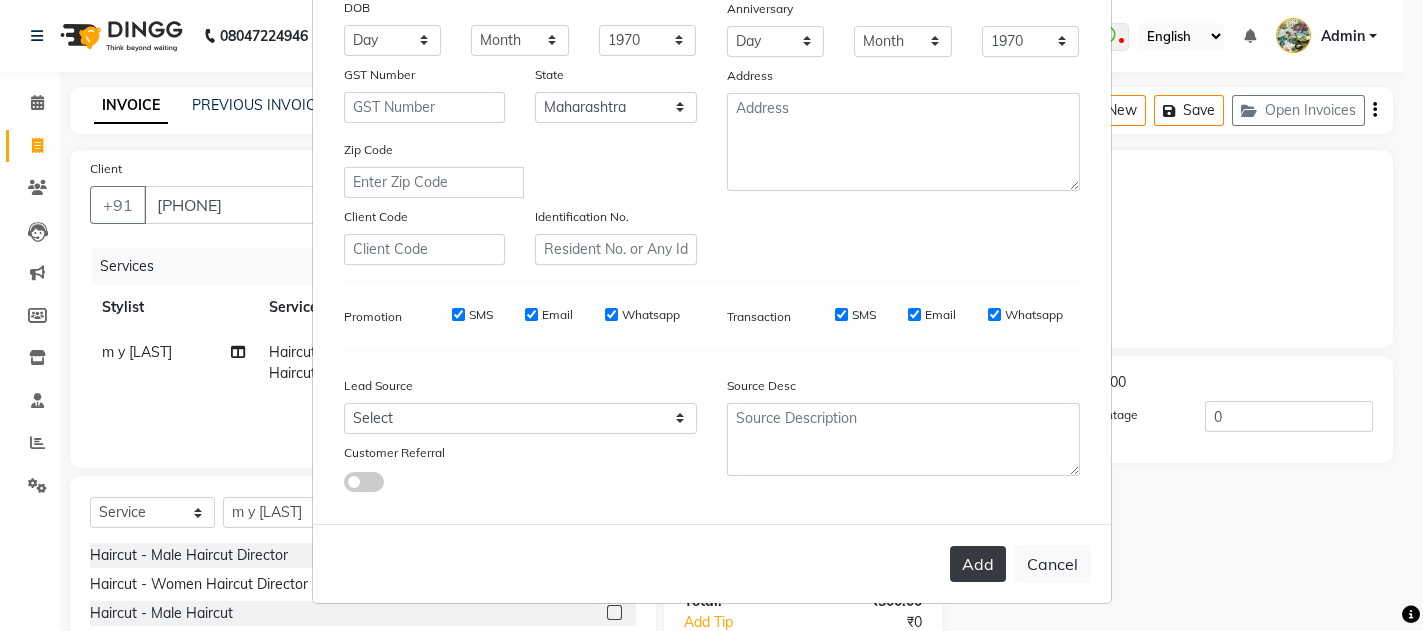 click on "Add" at bounding box center (978, 564) 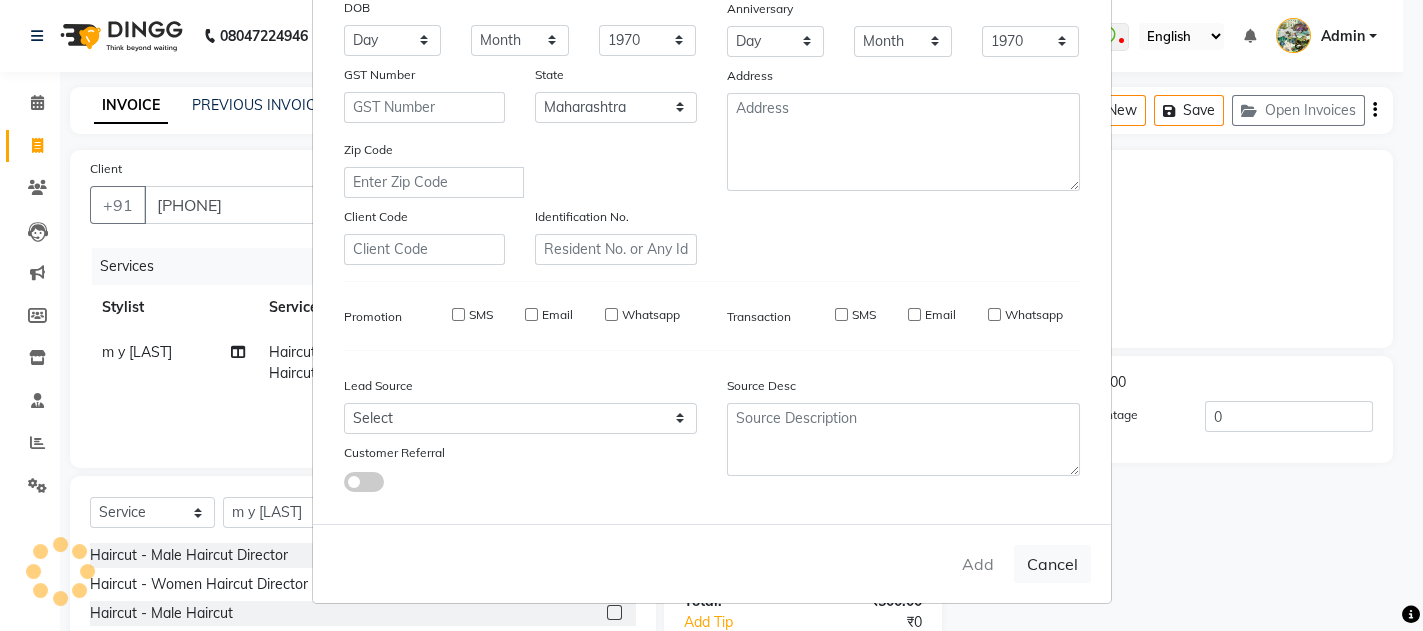 type 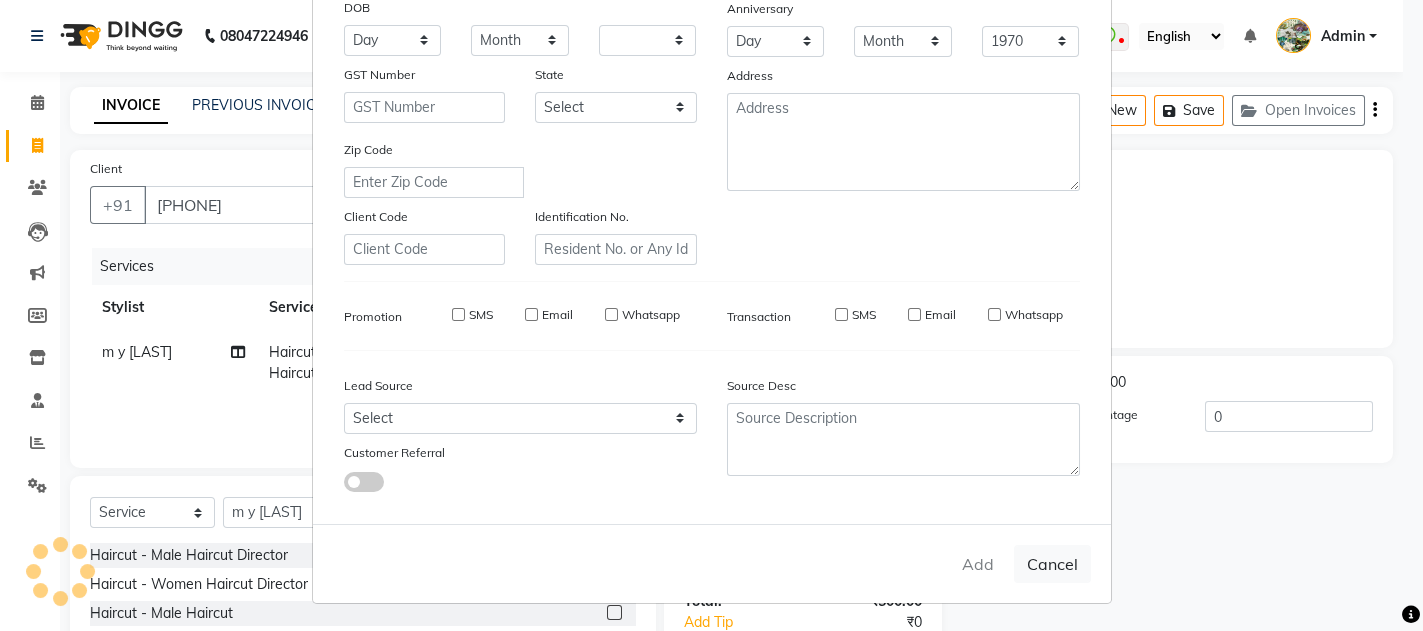 select 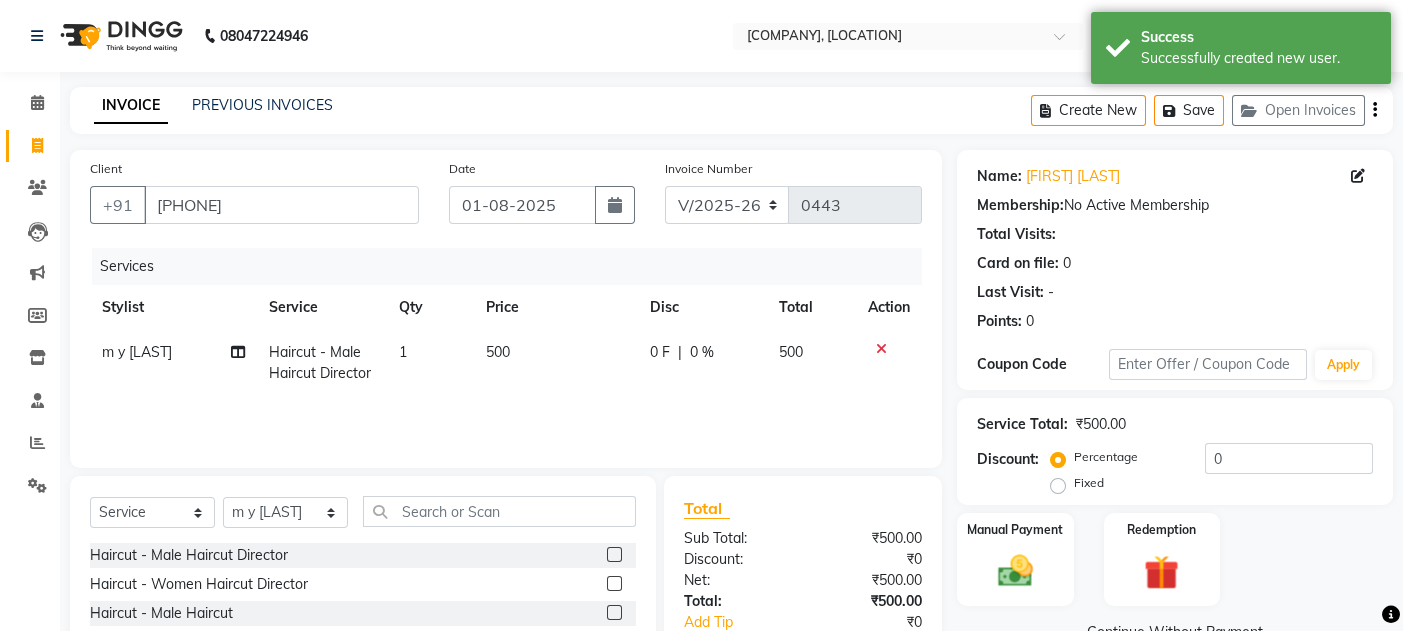 click on "Manual Payment" 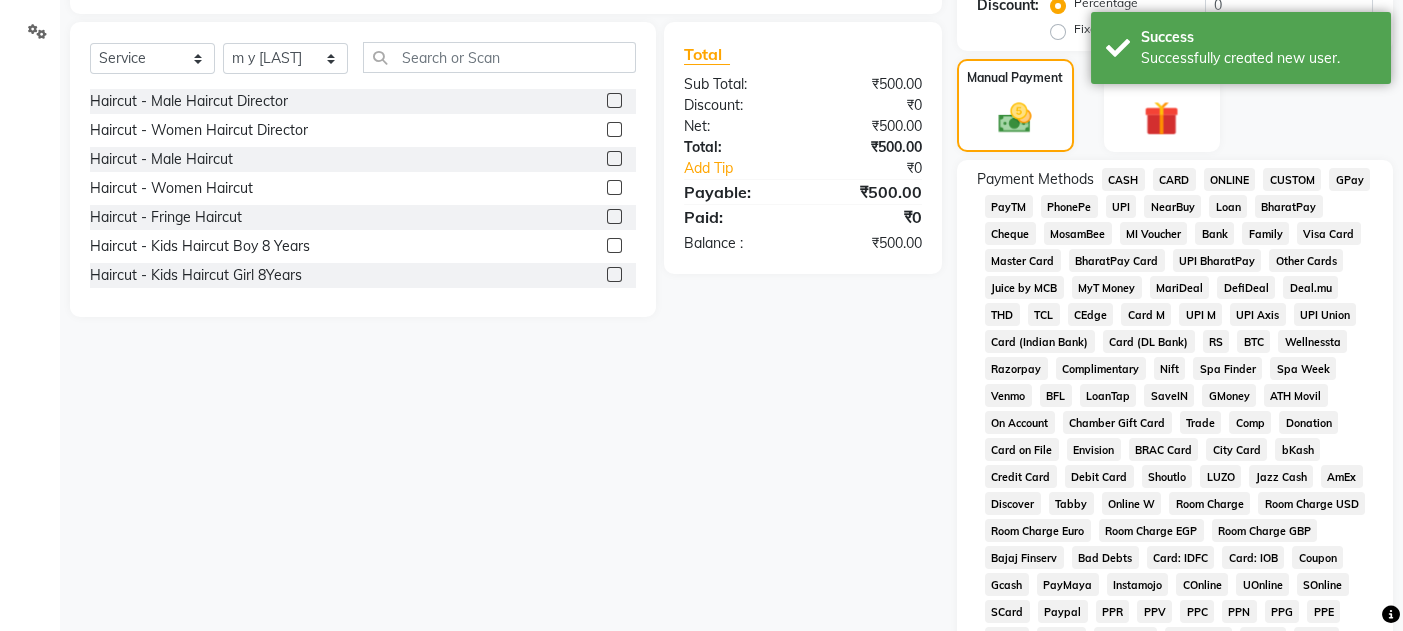 scroll, scrollTop: 480, scrollLeft: 0, axis: vertical 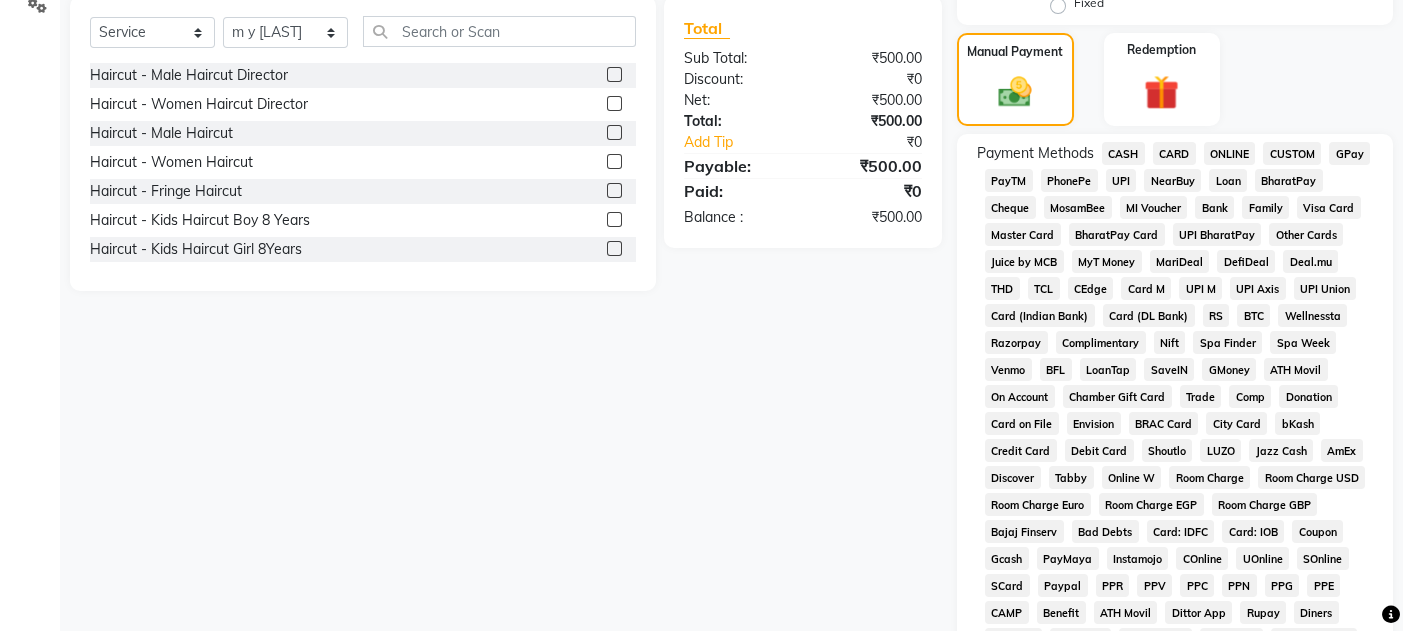 click on "GPay" 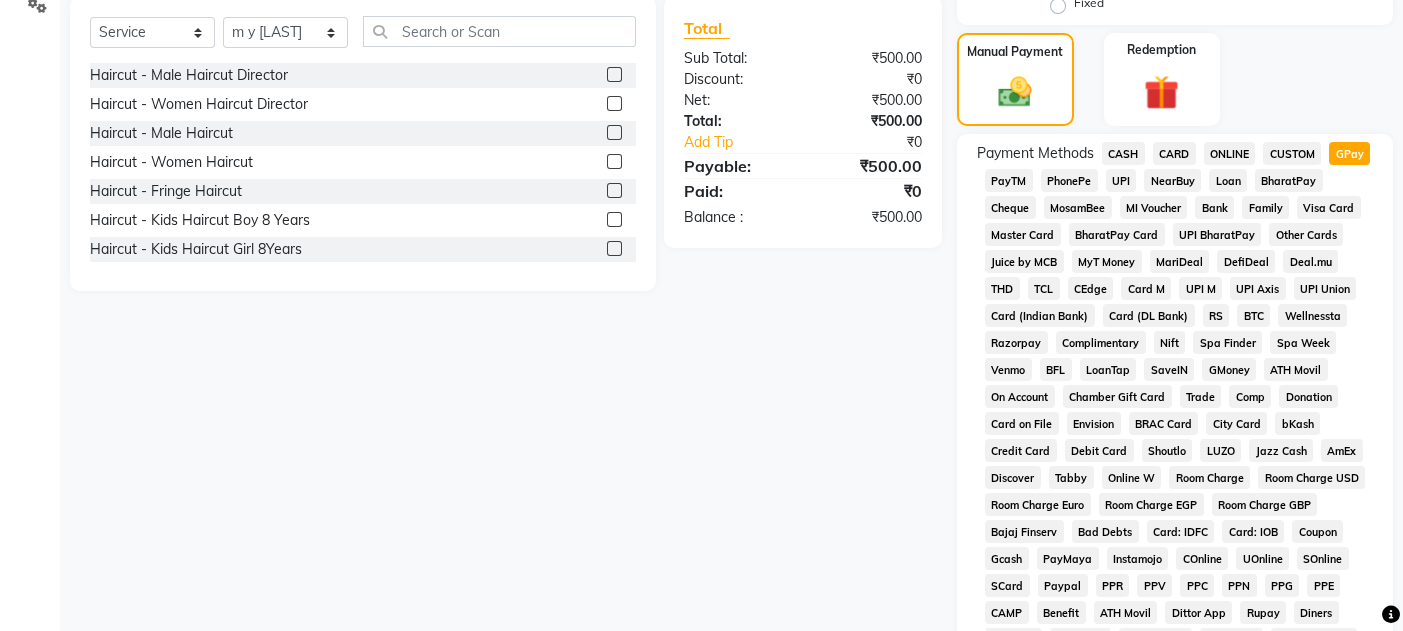 scroll, scrollTop: 851, scrollLeft: 0, axis: vertical 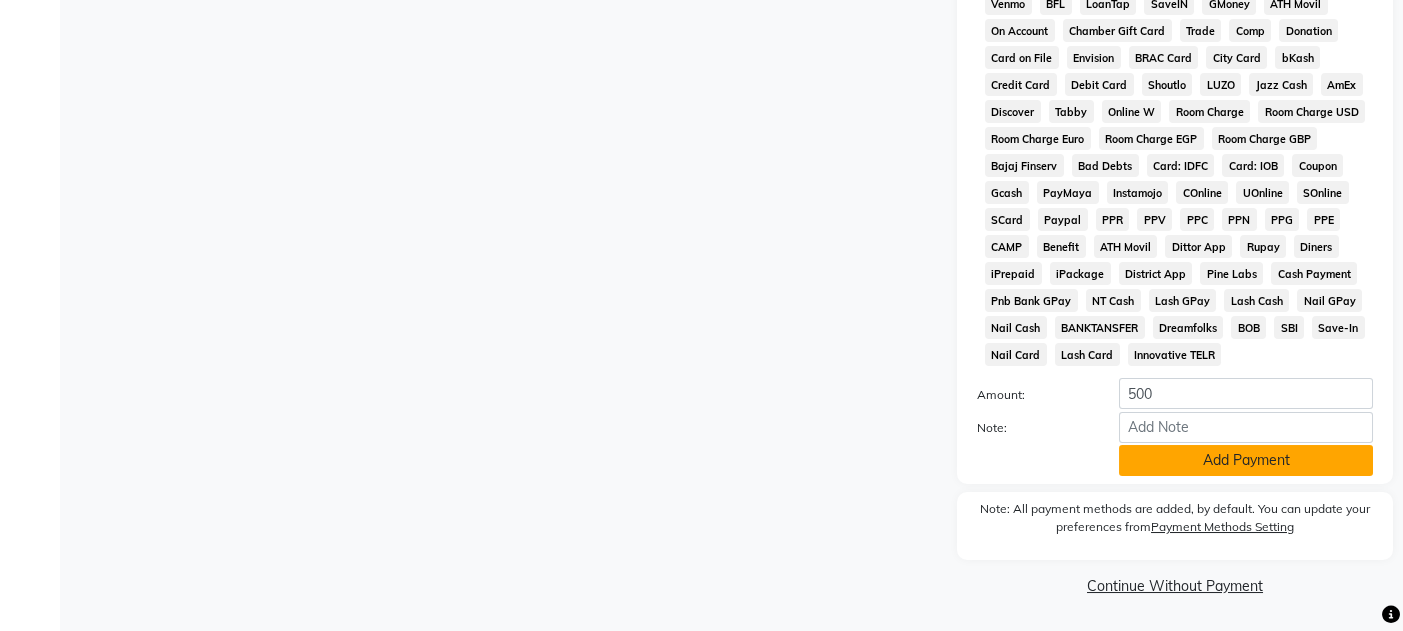 click on "Add Payment" 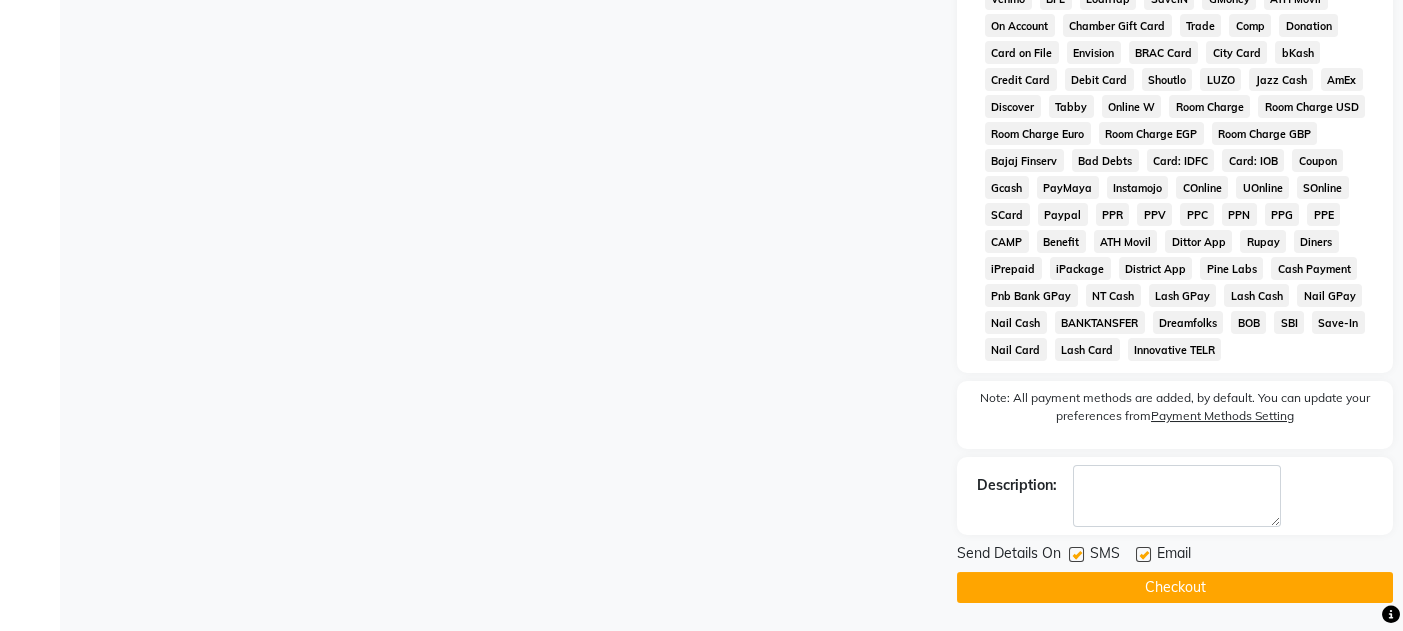 click 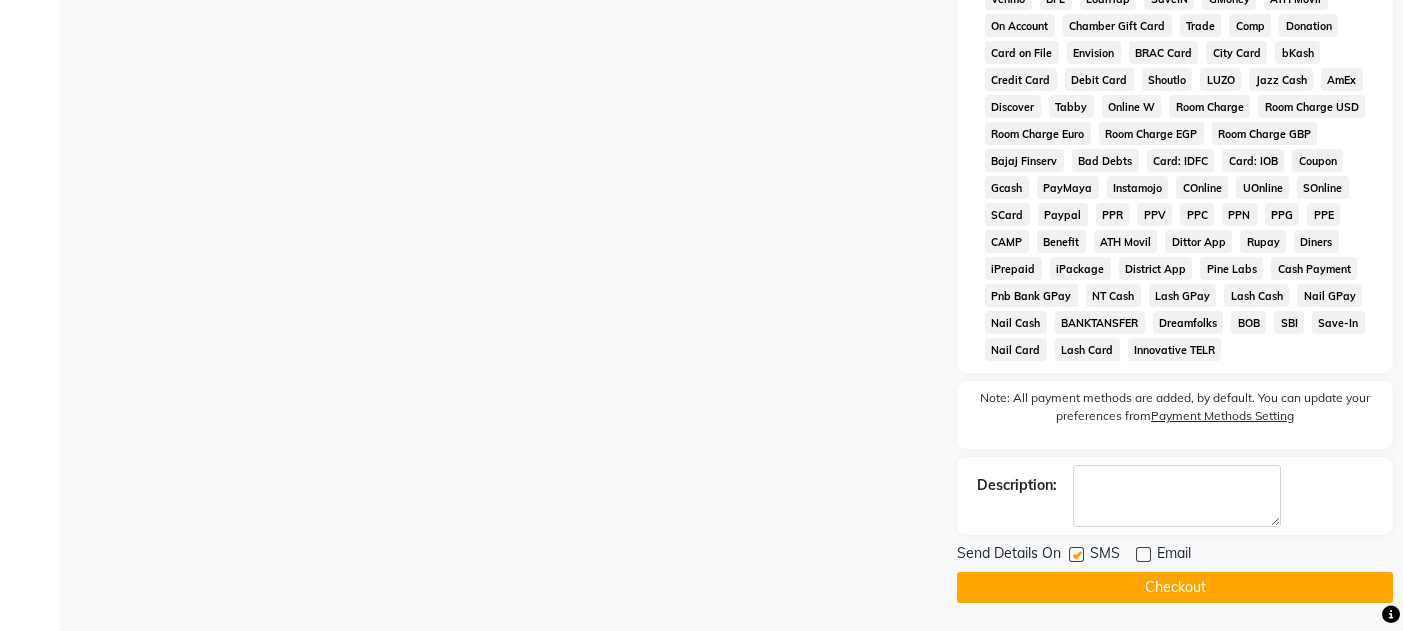 click 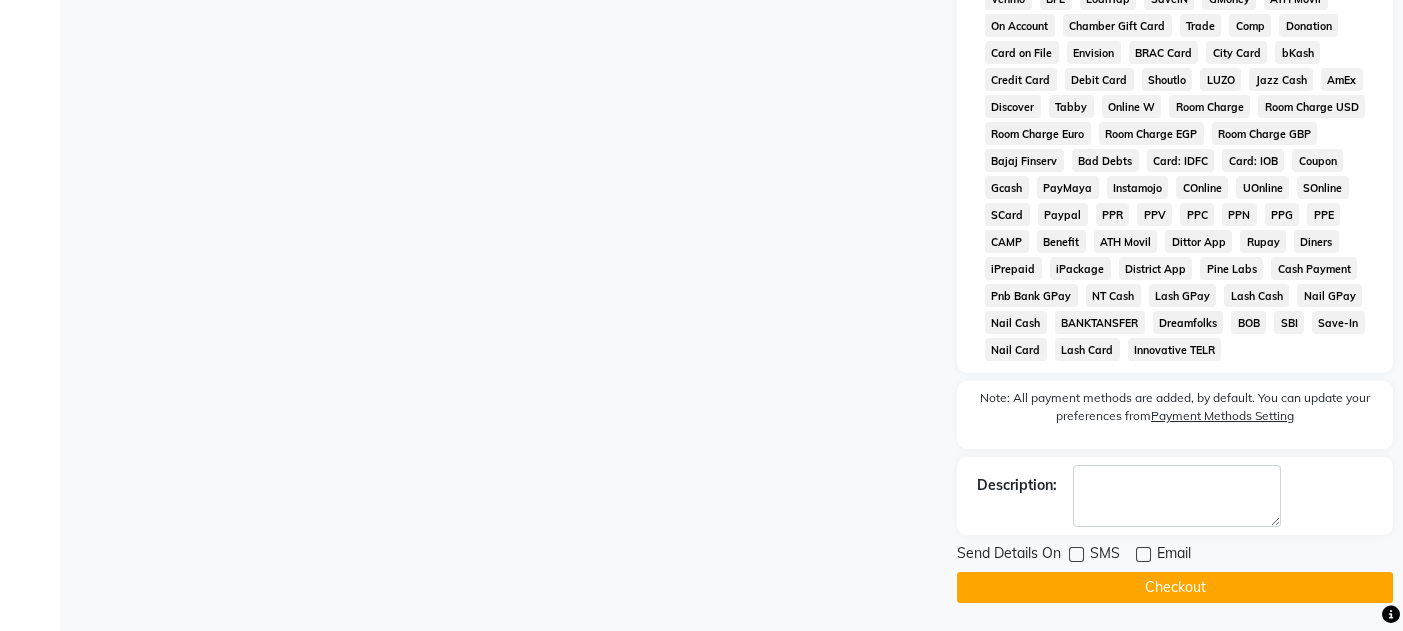 click on "Checkout" 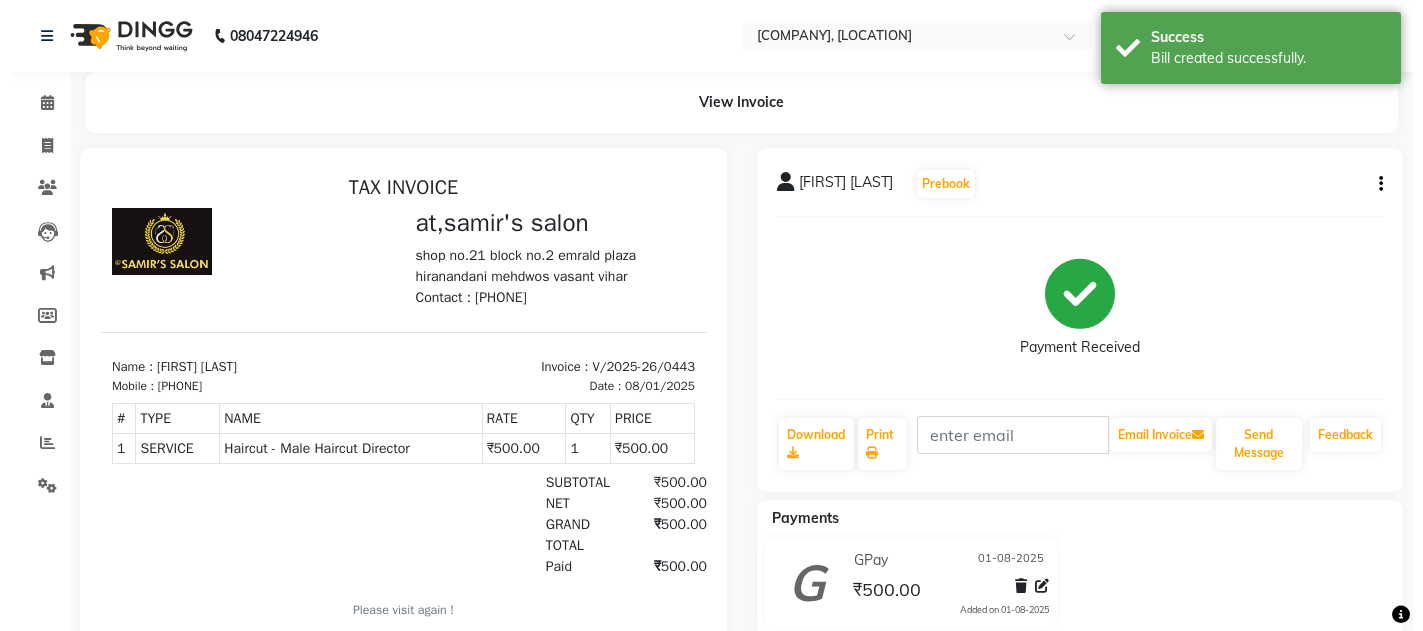 scroll, scrollTop: 0, scrollLeft: 0, axis: both 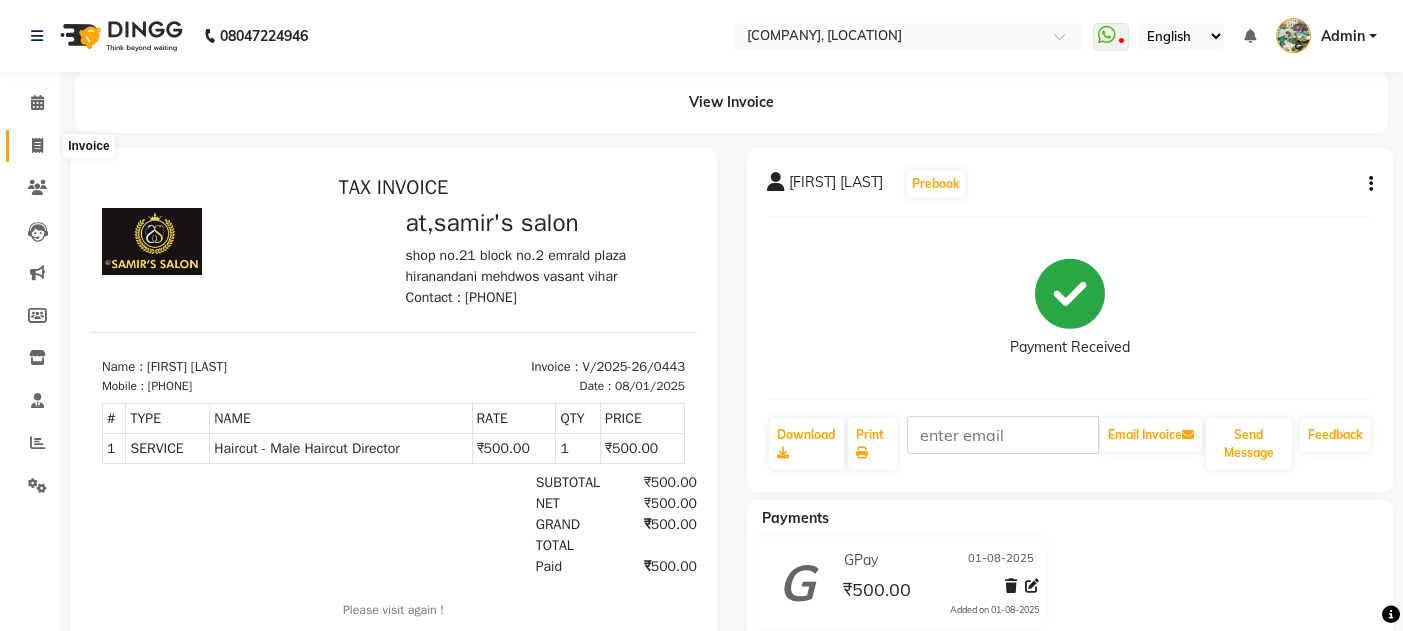 click 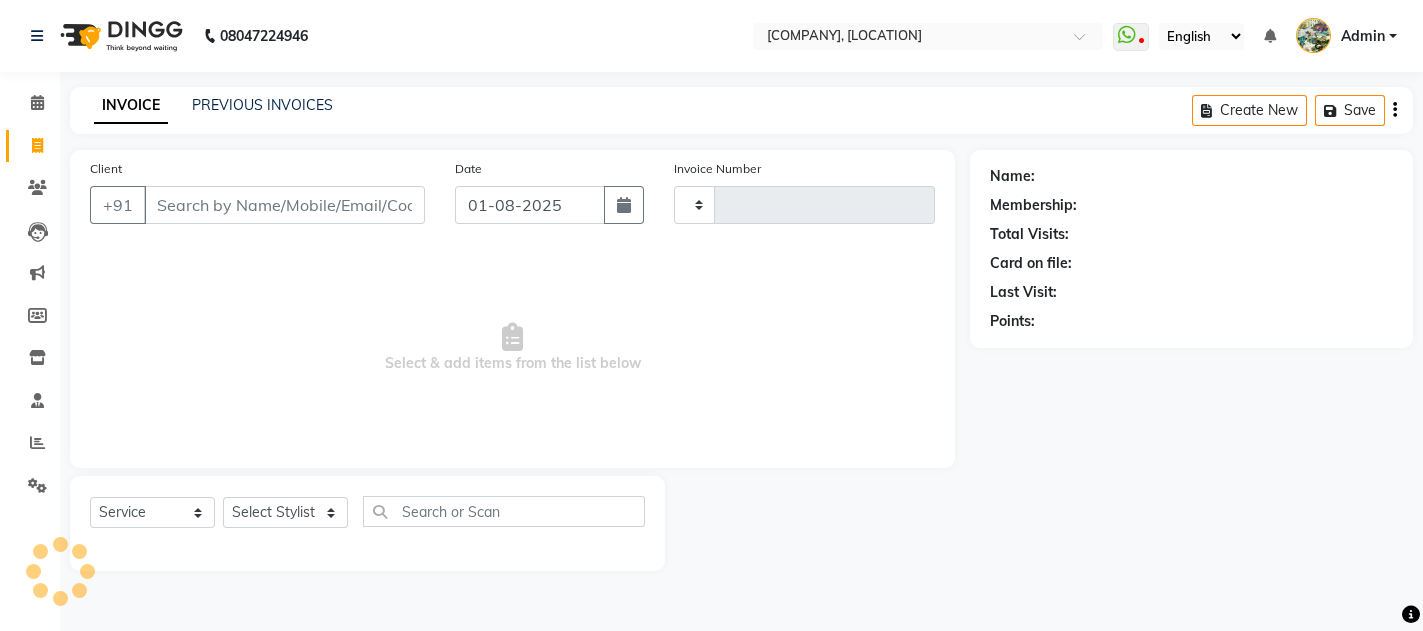 type on "0444" 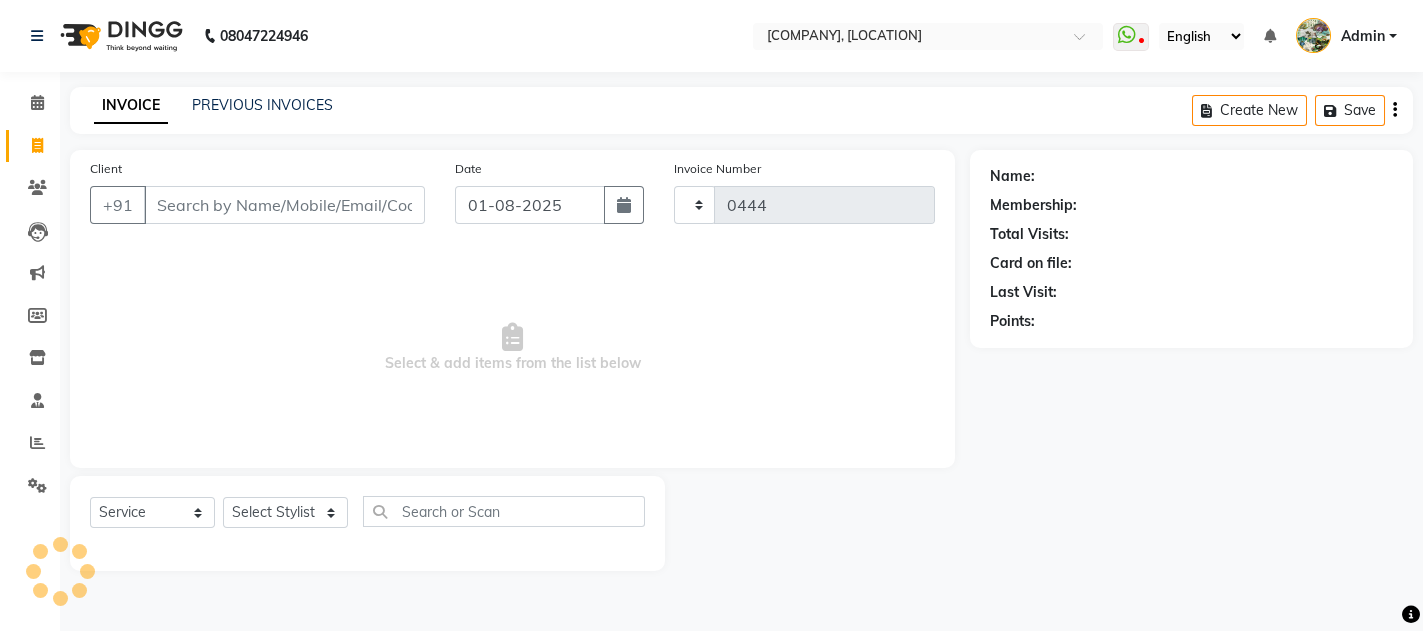 select on "582" 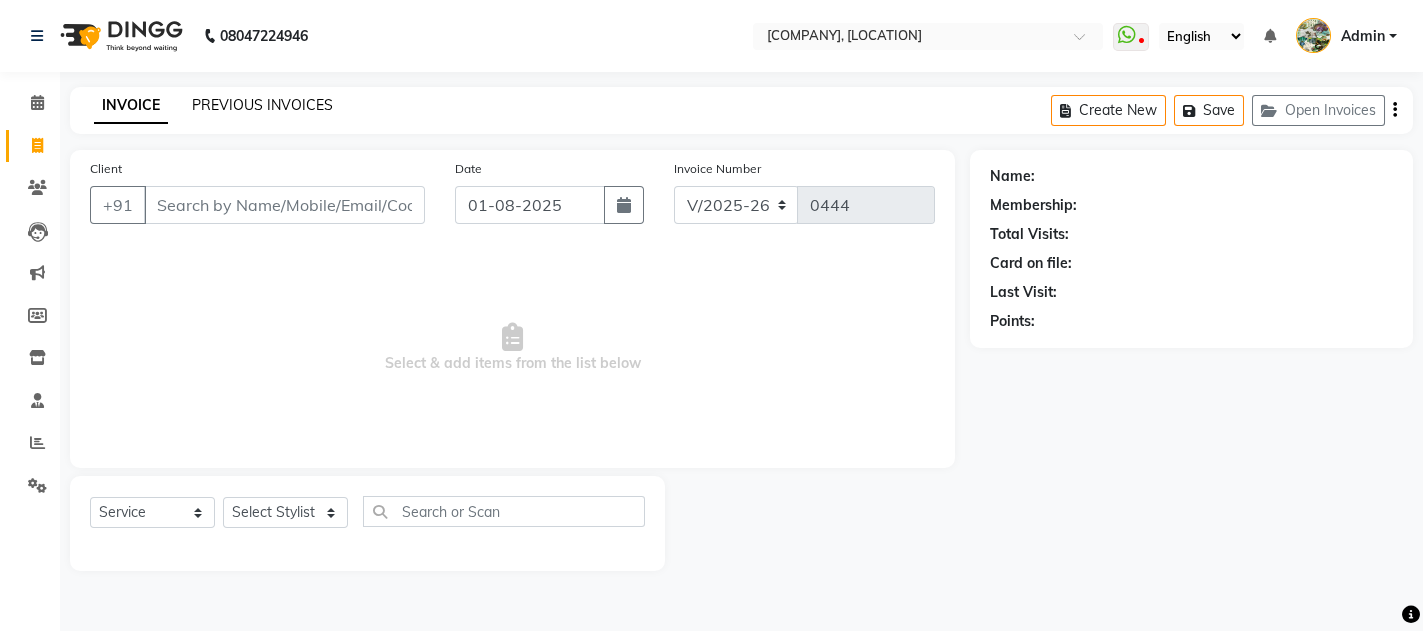 click on "PREVIOUS INVOICES" 